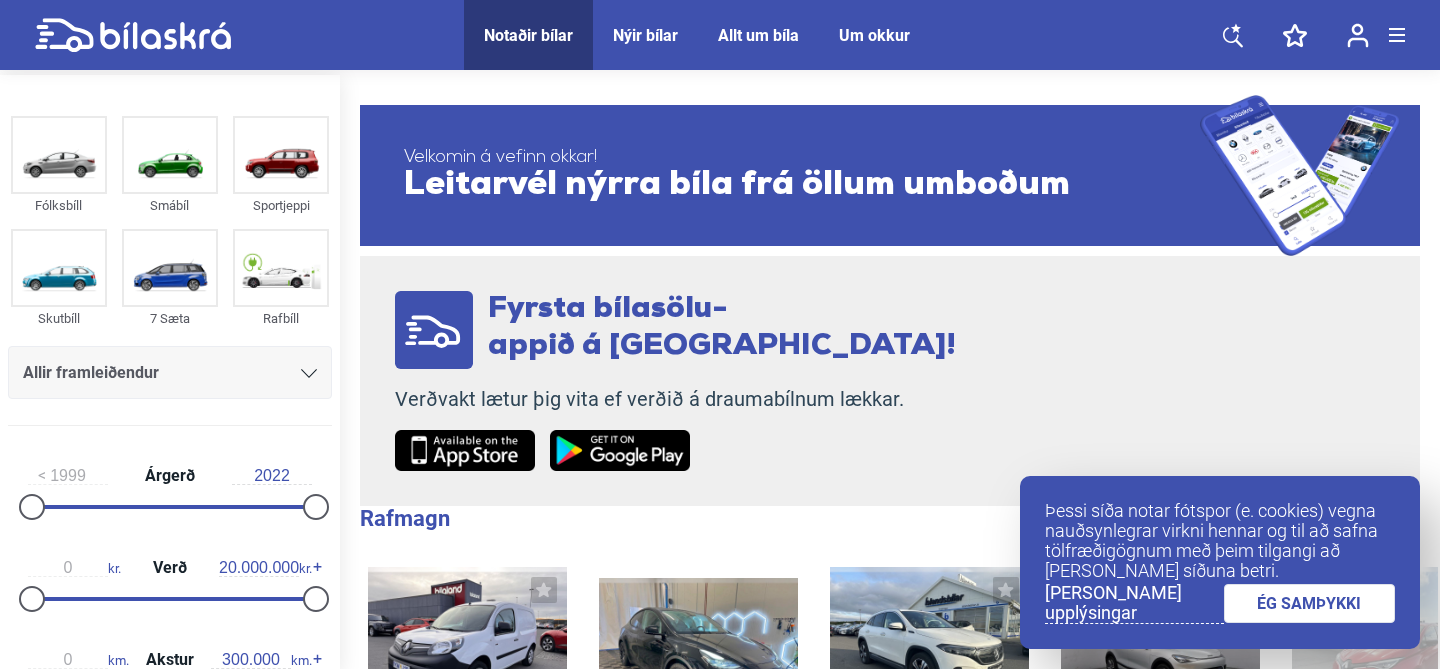 scroll, scrollTop: 0, scrollLeft: 0, axis: both 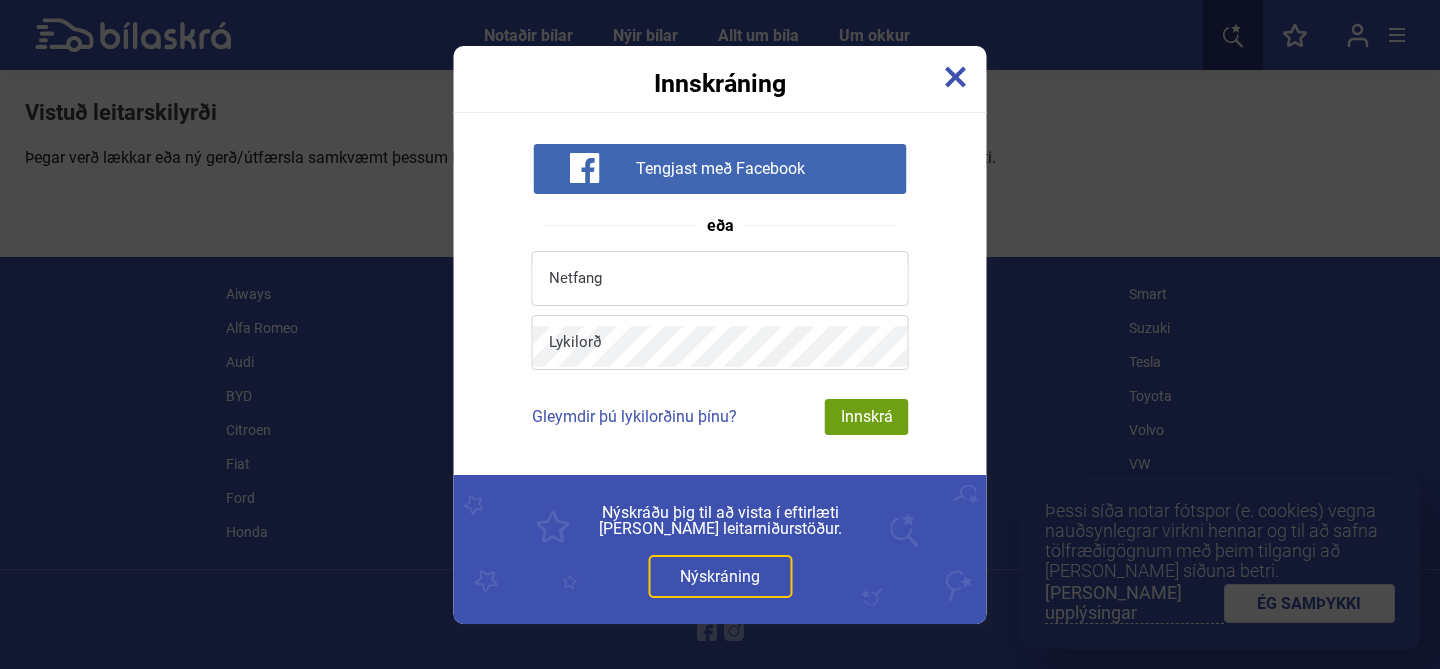 click at bounding box center [956, 77] 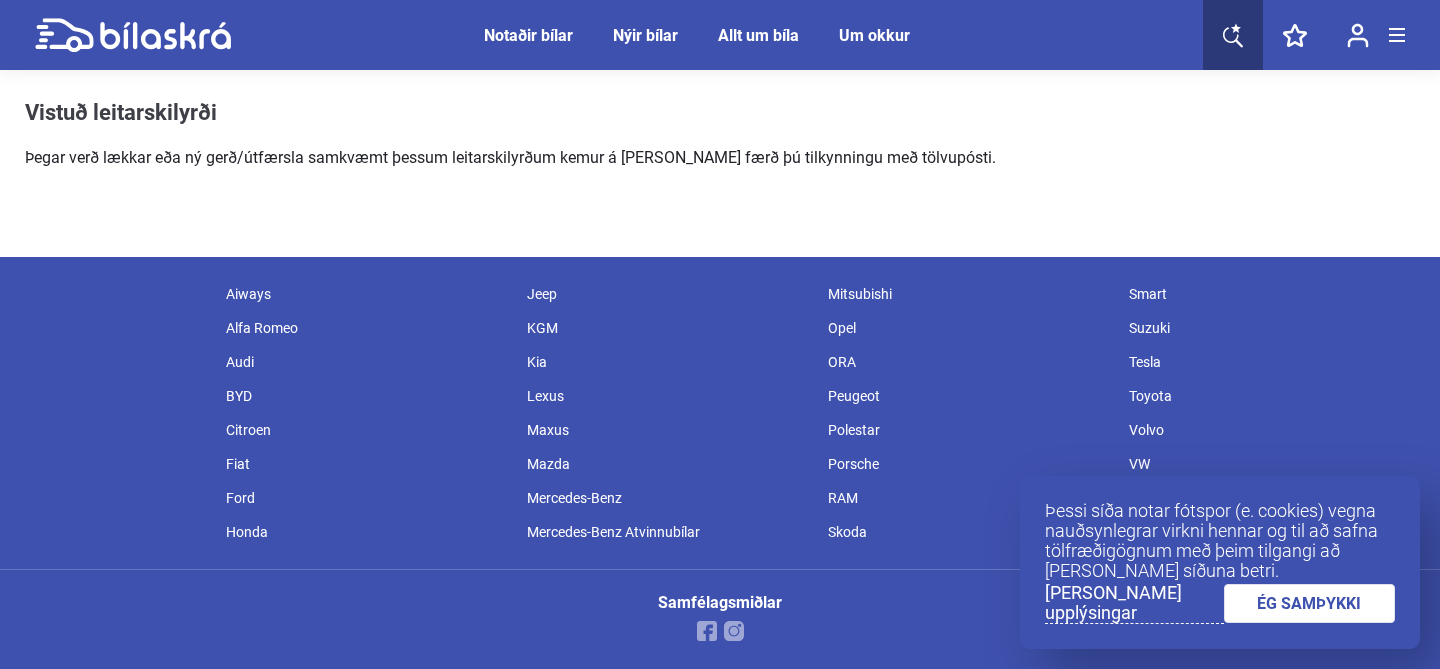click on "Þegar verð lækkar eða ný gerð/útfærsla samkvæmt þessum leitarskilyrðum
kemur á [PERSON_NAME] færð þú tilkynningu með tölvupósti." at bounding box center (581, 158) 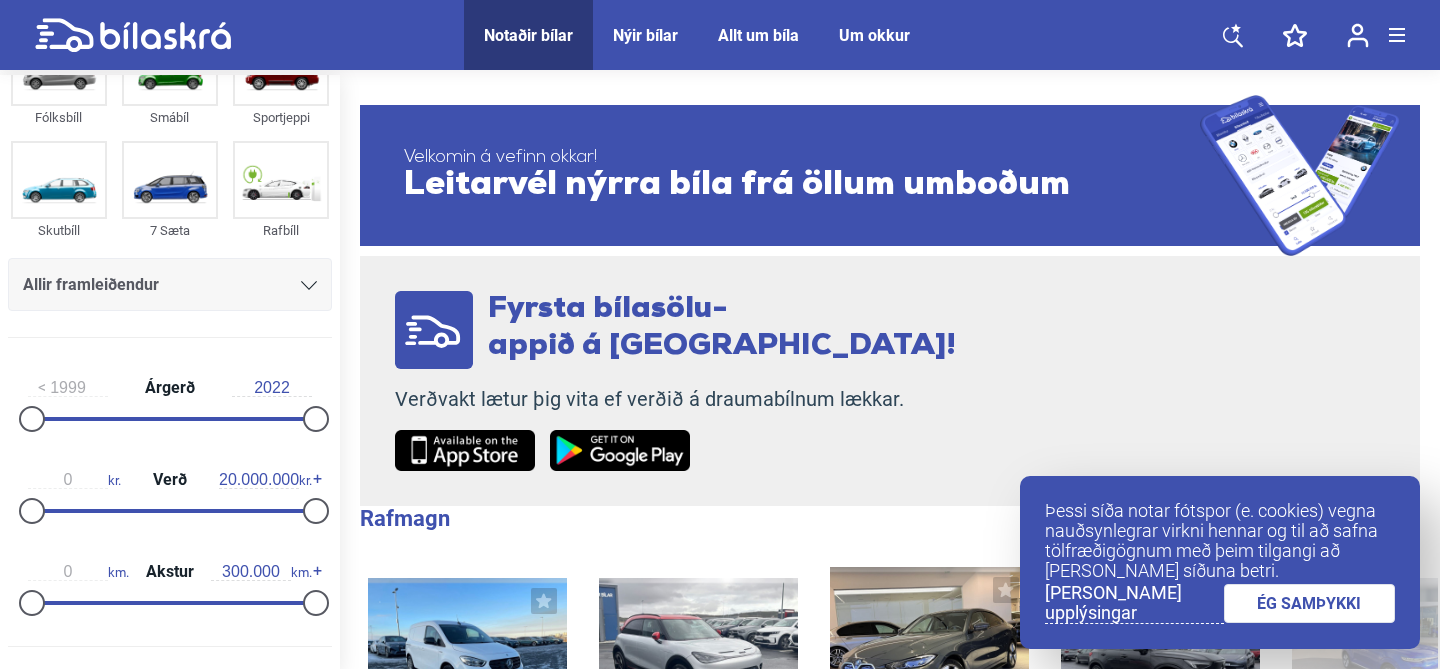 click on "Allir framleiðendur" at bounding box center [170, 285] 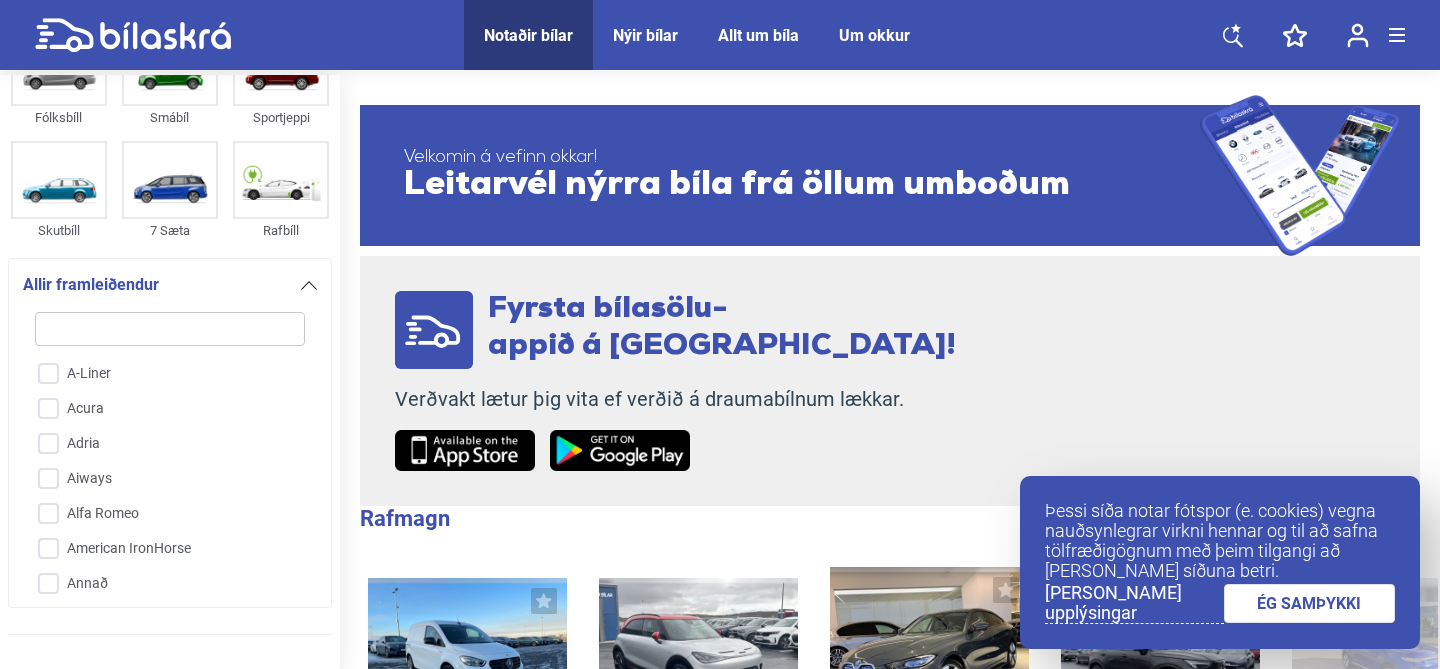 scroll, scrollTop: 272, scrollLeft: 0, axis: vertical 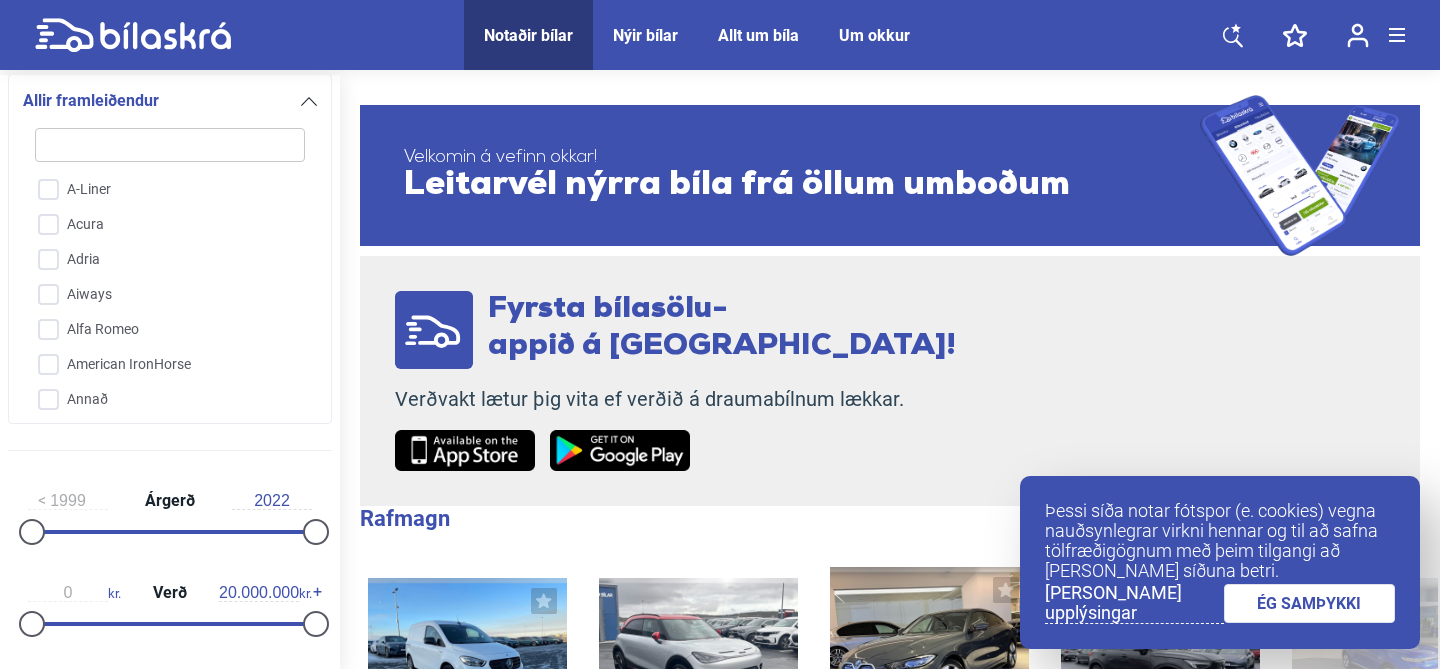click at bounding box center [170, 145] 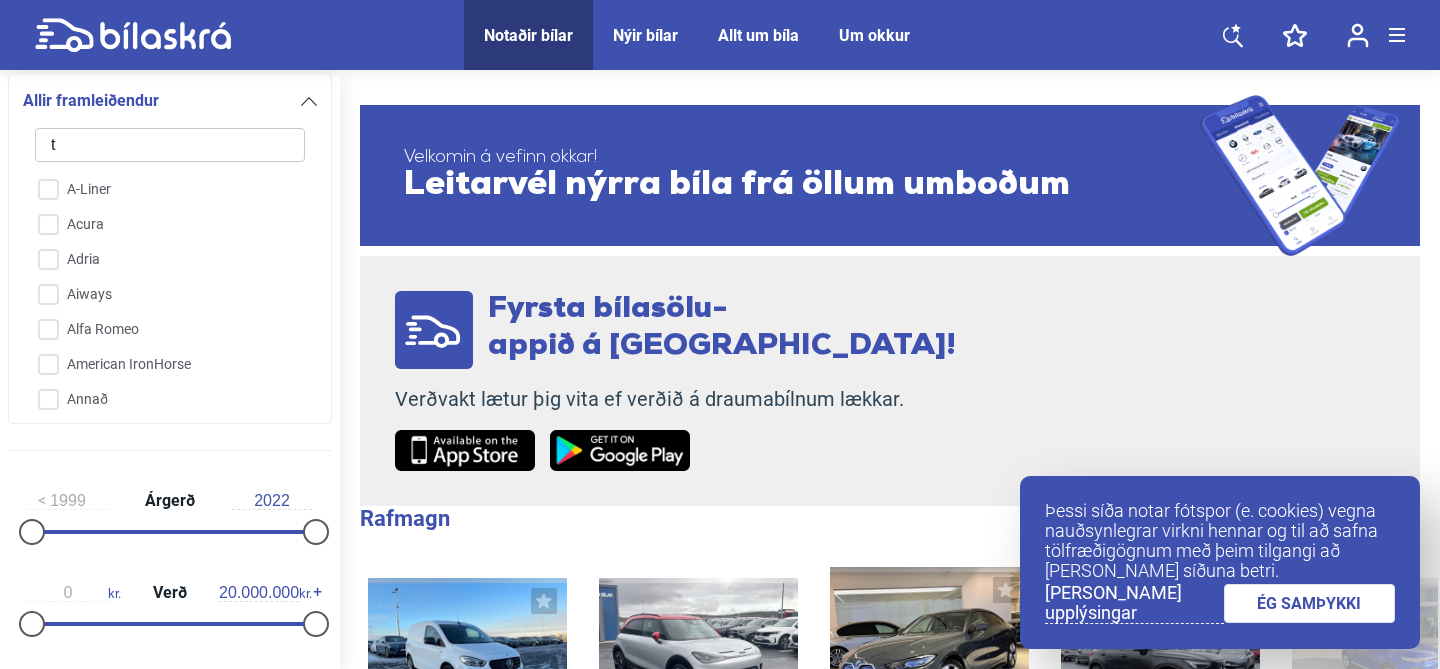 type on "te" 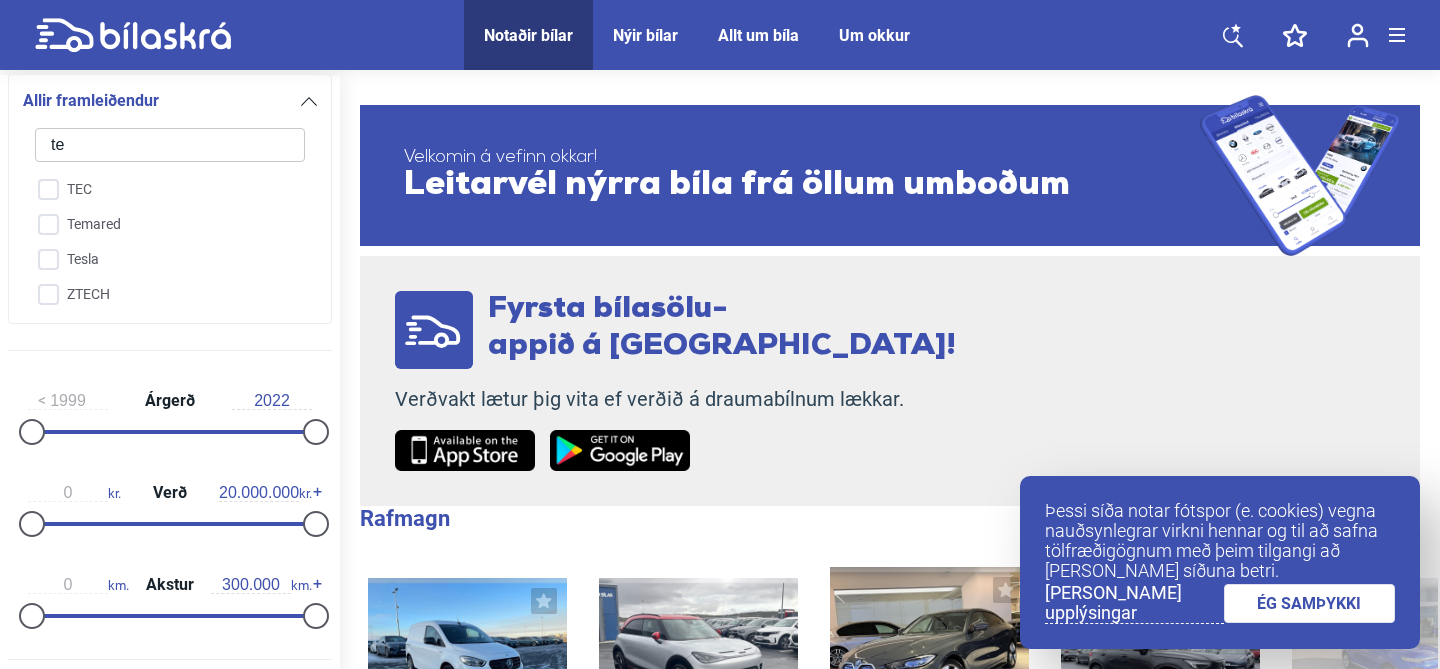 type on "tes" 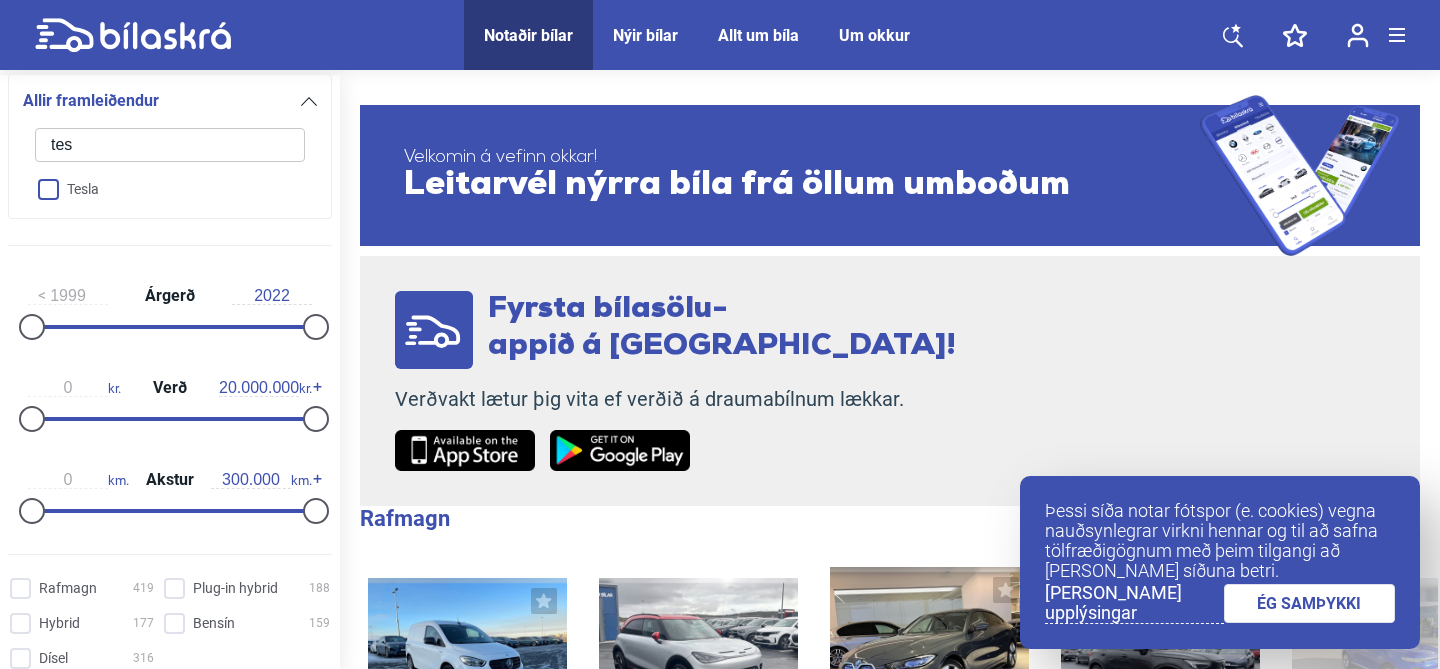 type on "tes" 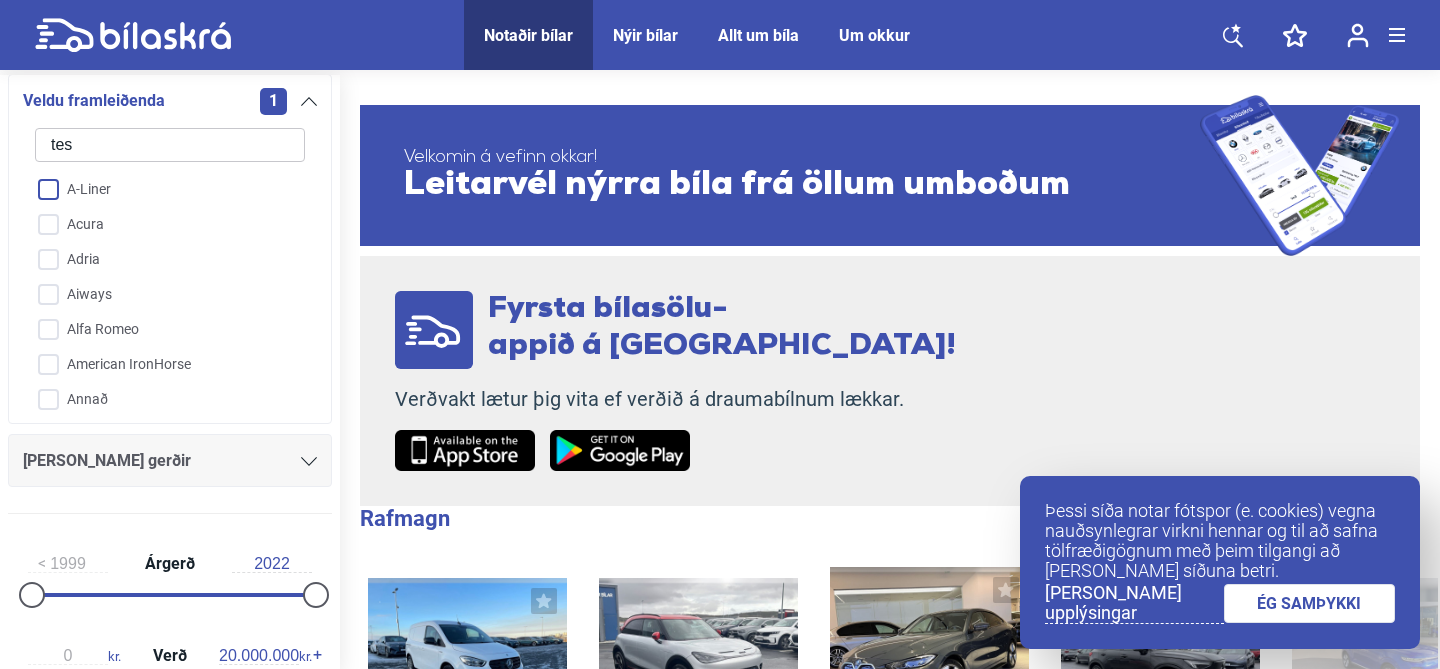 type 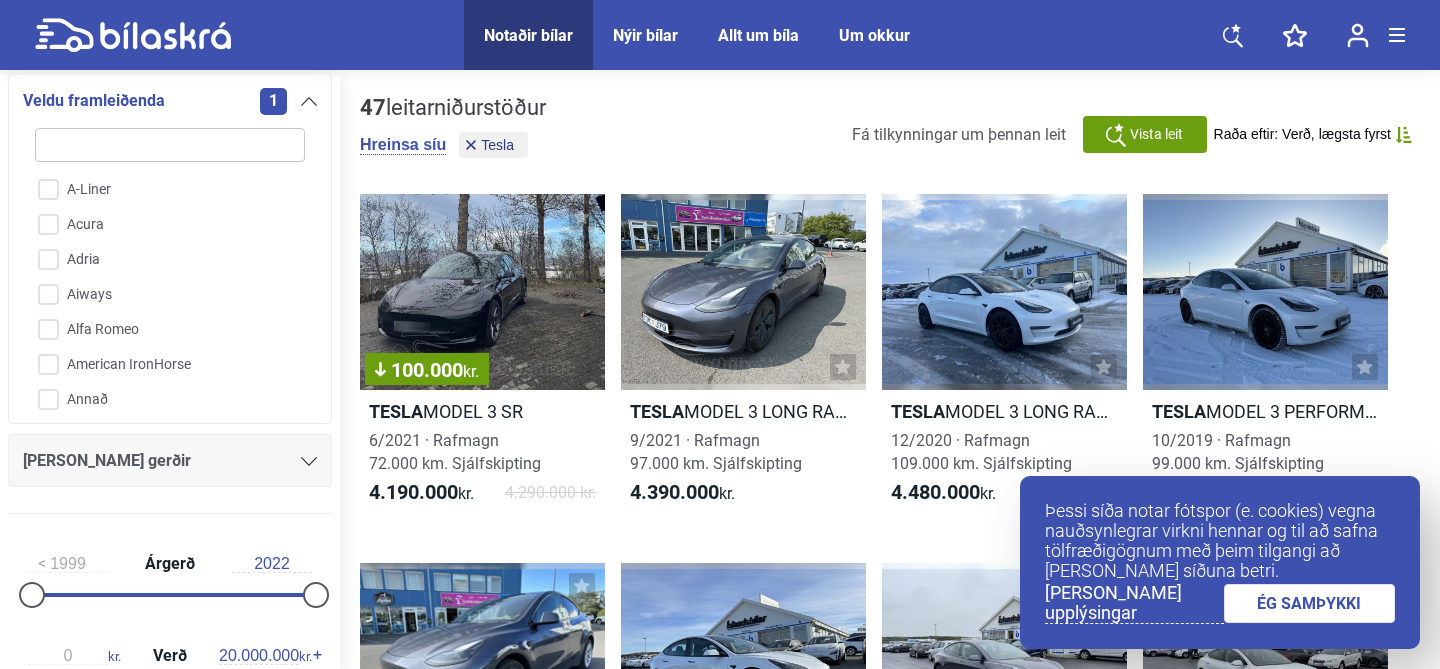 click on "100.000
kr. Tesla
MODEL 3 SR
6/2021 · Rafmagn 72.000 km. Sjálfskipting 4.190.000
kr.
4.290.000 kr.
Tesla
MODEL 3 LONG RANGE AWD
9/2021 · Rafmagn 97.000 km. Sjálfskipting 4.390.000
kr.
Tesla
MODEL 3 LONG RANGE
12/2020 · Rafmagn 109.000 km. Sjálfskipting 4.480.000
kr.
Tesla
MODEL 3 PERFORMANCE
10/2019 · Rafmagn 99.000 km. Sjálfskipting 4.490.000
kr.
2.000.000
kr. Tesla
MODEL Y LONG RANGE AWD
9/2021 · Rafmagn 127.000 km. Sjálfskipting 4.590.000
kr.
6.590.000 kr.
Tesla
MODEL 3 LONG RANGE
11/2021 · Rafmagn 78.000 km. Sjálfskipting 4.690.000
kr.
Tesla
MODEL 3 LONG RANGE
11/2021 · Rafmagn 38.000 km. Sjálfskipting 4.690.000
kr.
Tesla
MODEL 3 LONG RANGE
9/2020 · Rafmagn 58.000 km. Sjálfskipting 4.790.000
kr.
100.000
kr. Tesla" at bounding box center [890, 1105] 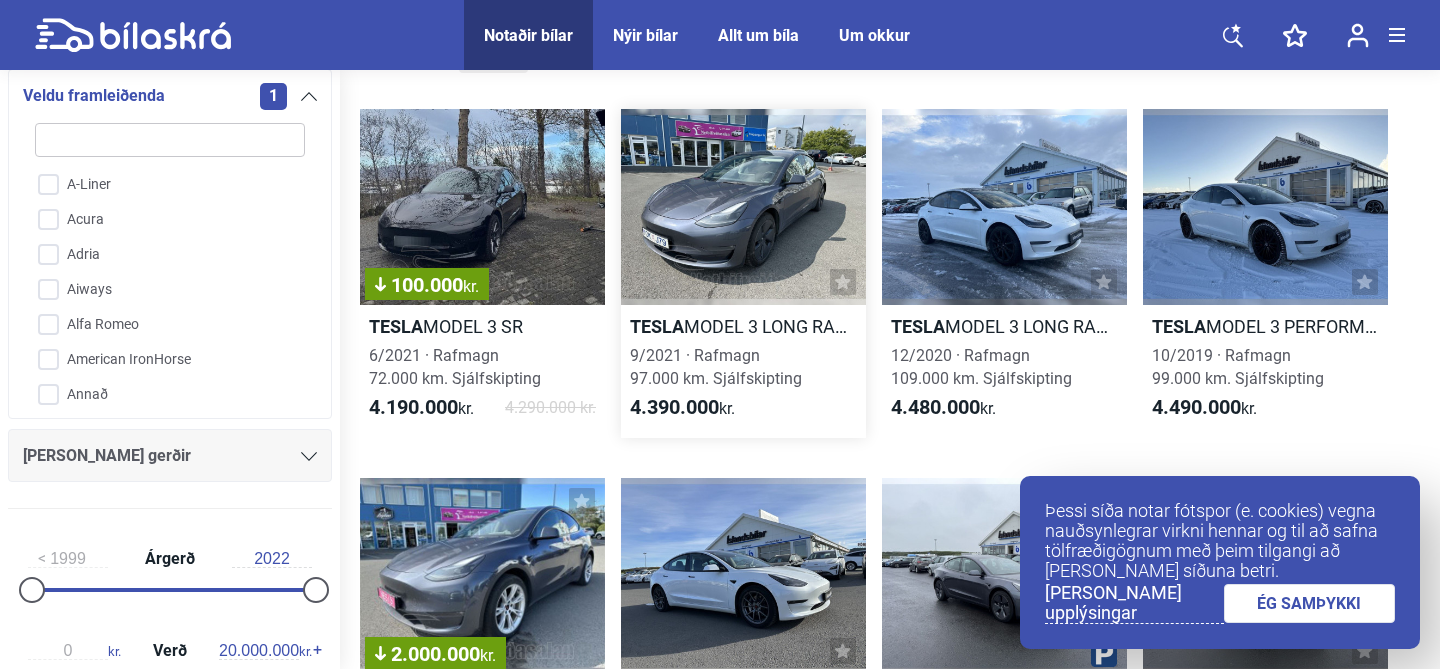 scroll, scrollTop: 87, scrollLeft: 0, axis: vertical 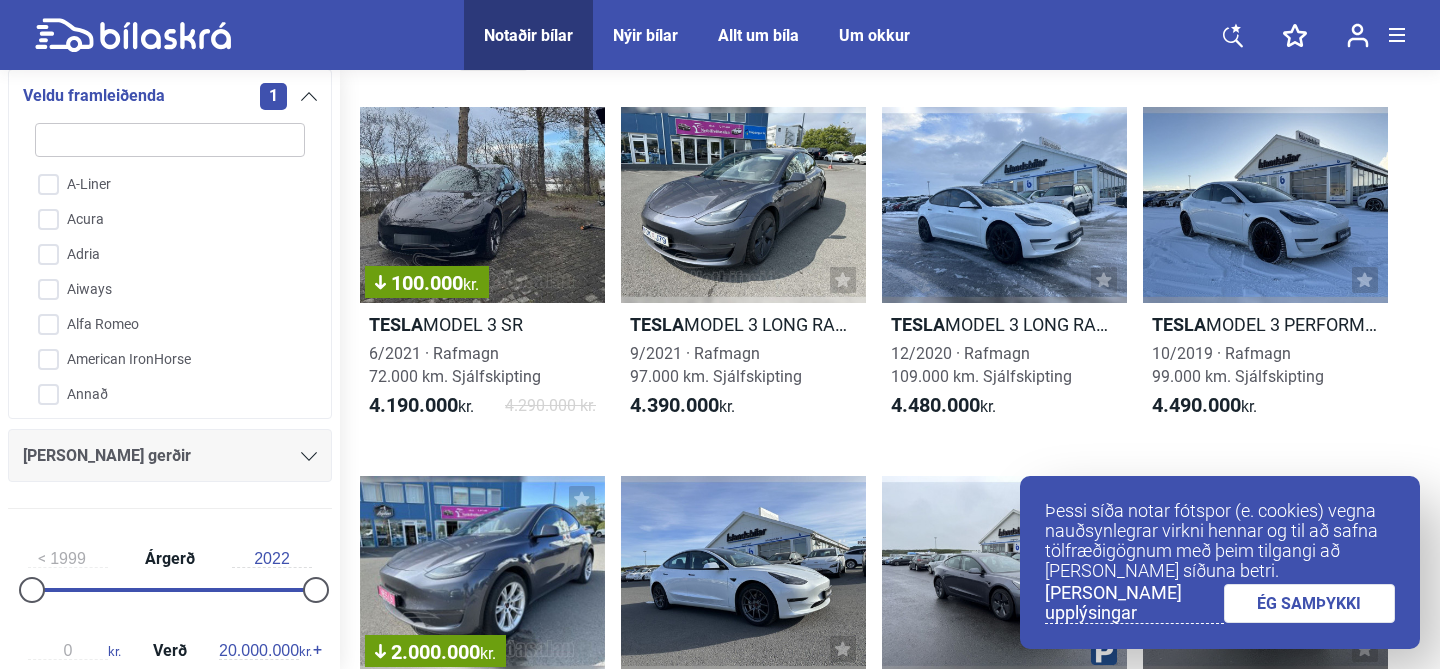 click on "ÉG SAMÞYKKI" at bounding box center (1310, 603) 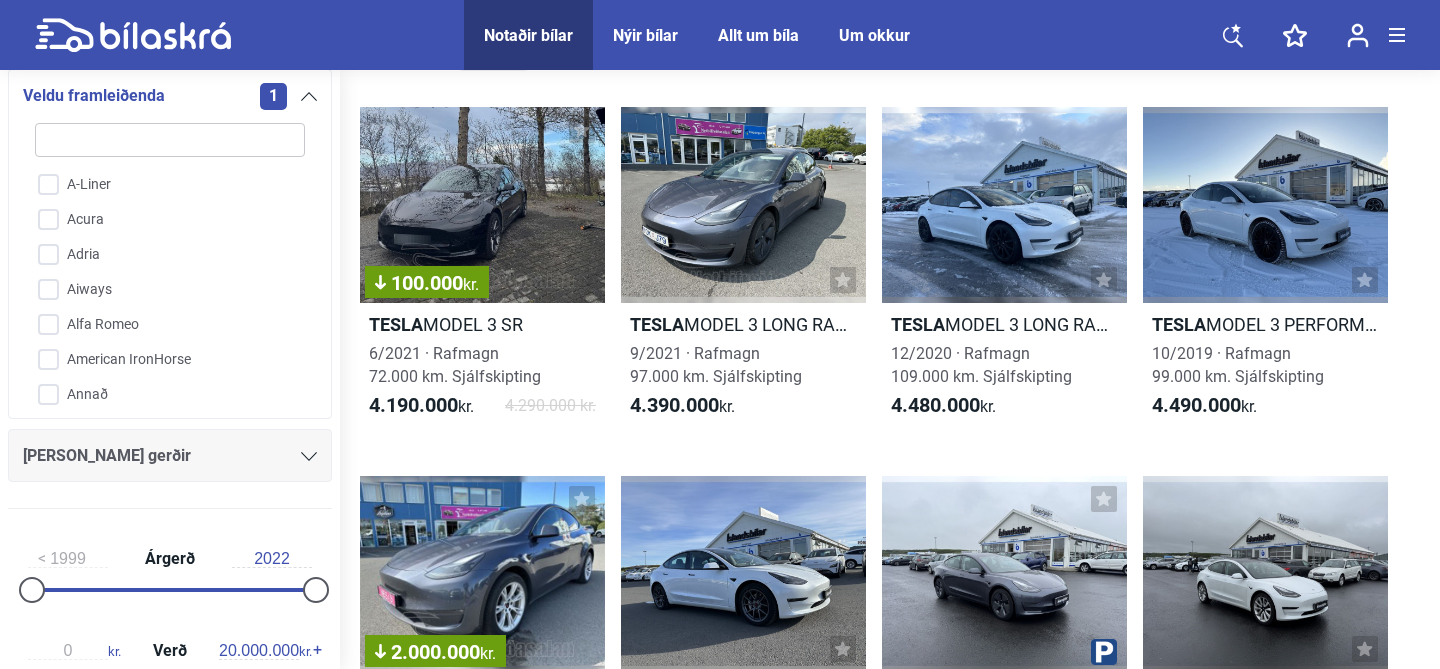 click on "100.000
kr. Tesla
MODEL 3 SR
6/2021 · Rafmagn 72.000 km. Sjálfskipting 4.190.000
kr.
4.290.000 kr.
Tesla
MODEL 3 LONG RANGE AWD
9/2021 · Rafmagn 97.000 km. Sjálfskipting 4.390.000
kr.
Tesla
MODEL 3 LONG RANGE
12/2020 · Rafmagn 109.000 km. Sjálfskipting 4.480.000
kr.
Tesla
MODEL 3 PERFORMANCE
10/2019 · Rafmagn 99.000 km. Sjálfskipting 4.490.000
kr.
2.000.000
kr. Tesla
MODEL Y LONG RANGE AWD
9/2021 · Rafmagn 127.000 km. Sjálfskipting 4.590.000
kr.
6.590.000 kr.
Tesla
MODEL 3 LONG RANGE
11/2021 · Rafmagn 78.000 km. Sjálfskipting 4.690.000
kr.
Tesla
MODEL 3 LONG RANGE
11/2021 · Rafmagn 38.000 km. Sjálfskipting 4.690.000
kr.
Tesla
MODEL 3 LONG RANGE
9/2020 · Rafmagn 58.000 km. Sjálfskipting 4.790.000
kr.
100.000
kr. Tesla kr." at bounding box center [890, 1941] 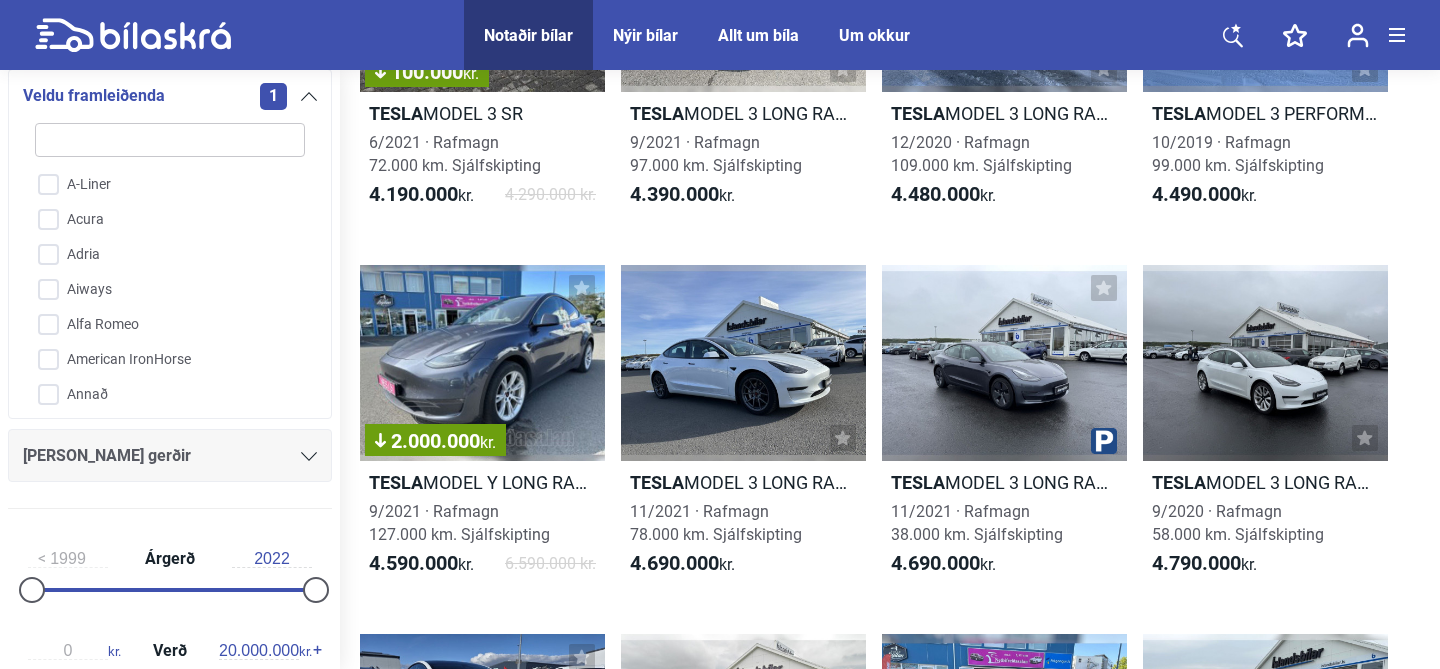 scroll, scrollTop: 0, scrollLeft: 0, axis: both 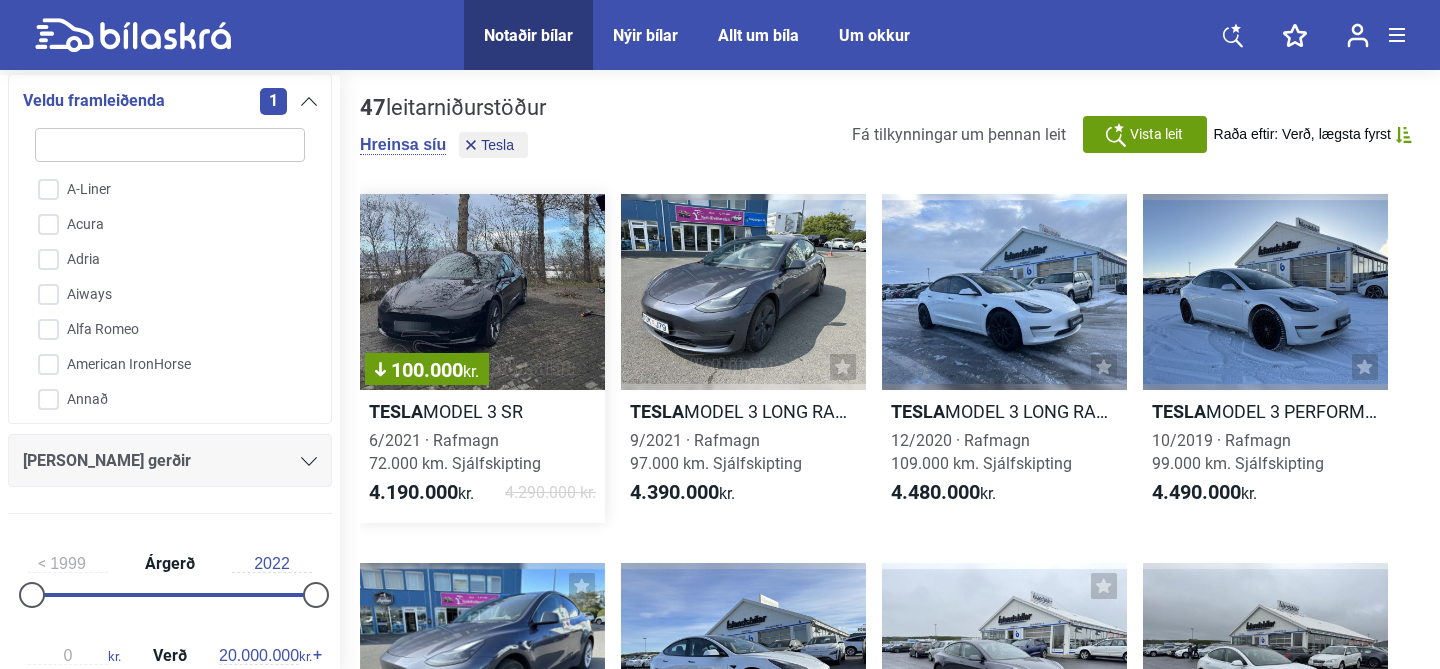 click on "100.000
kr." at bounding box center [482, 292] 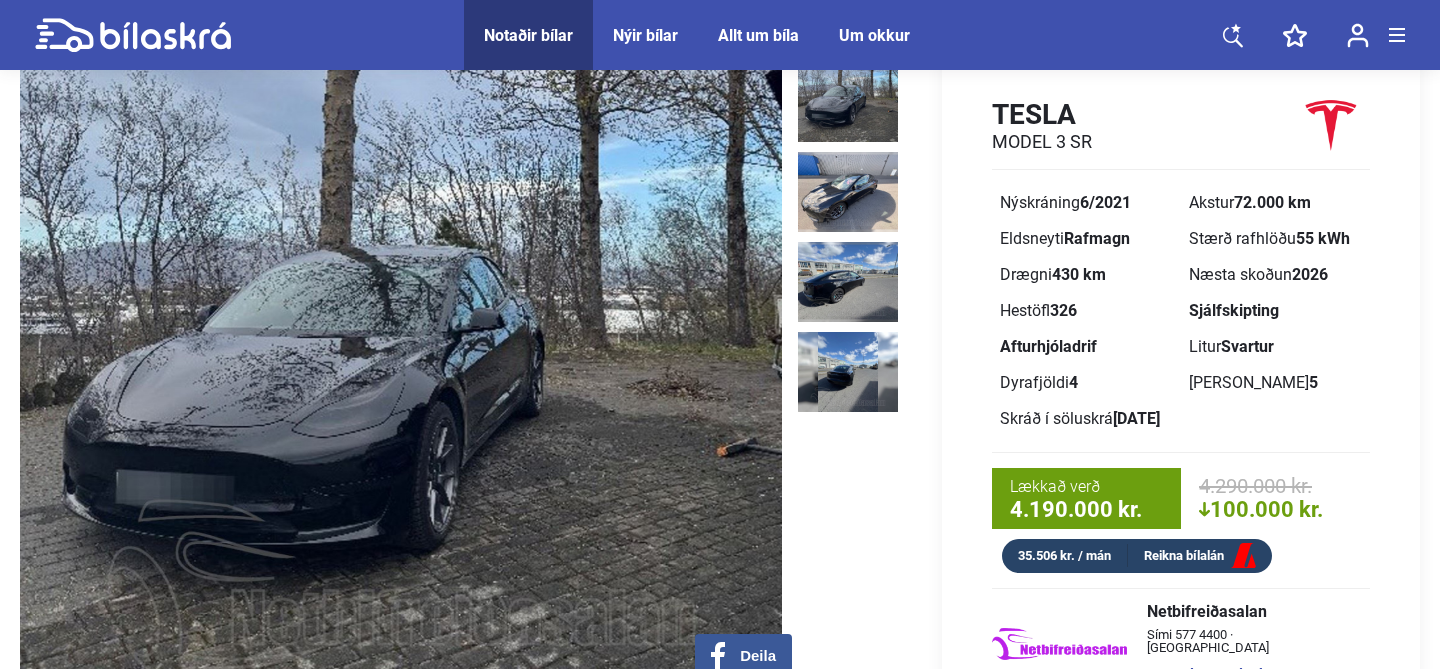 scroll, scrollTop: 91, scrollLeft: 0, axis: vertical 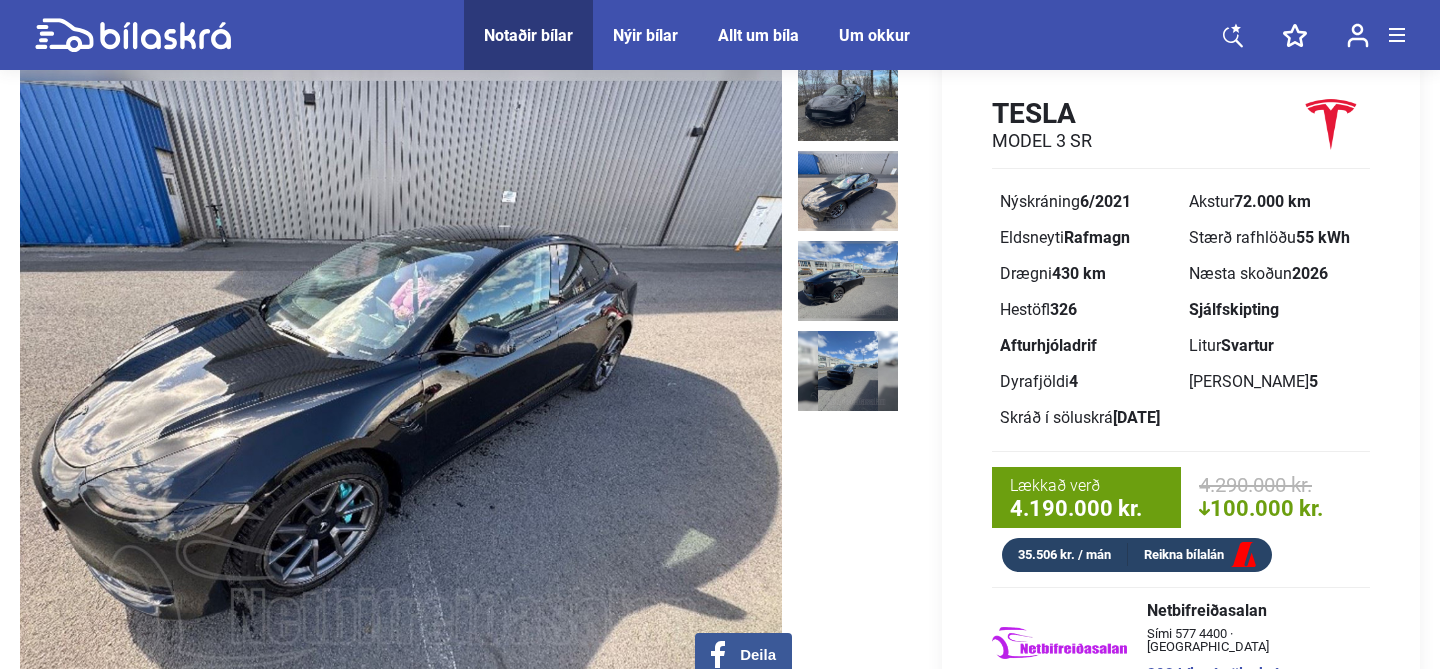 click at bounding box center (848, 191) 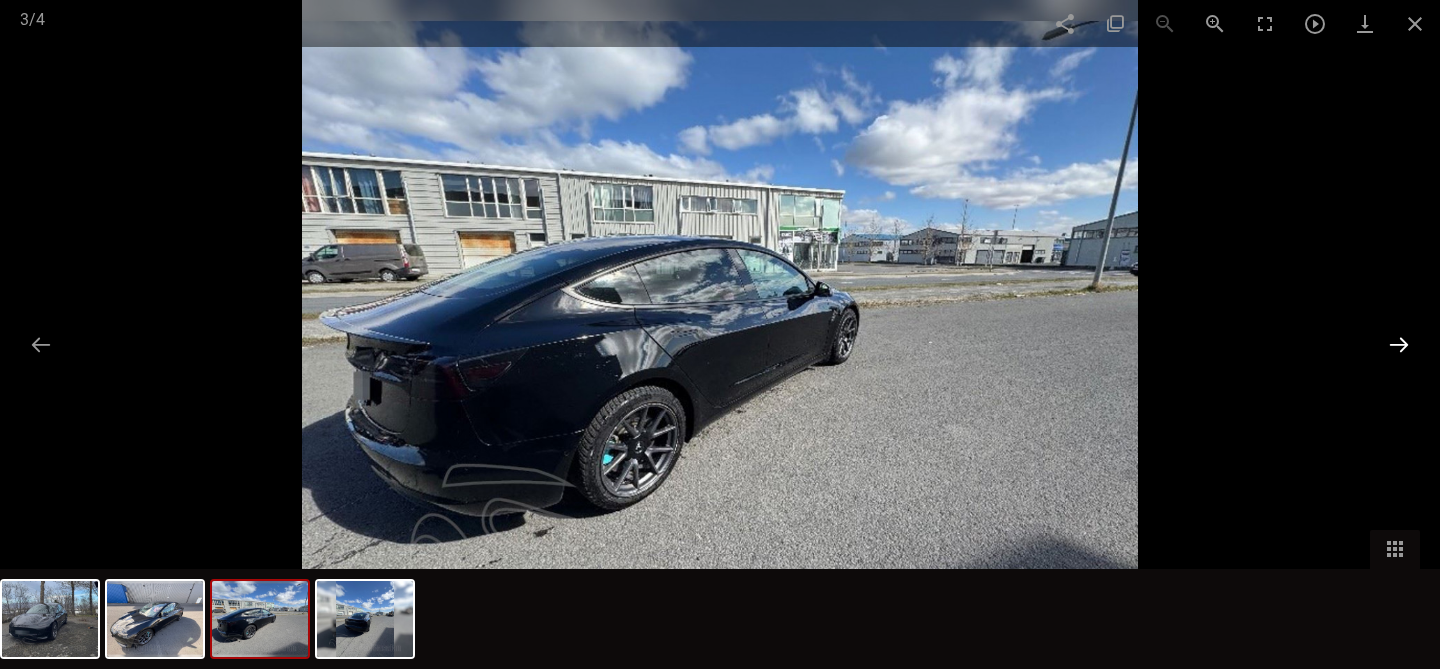 click at bounding box center (1399, 344) 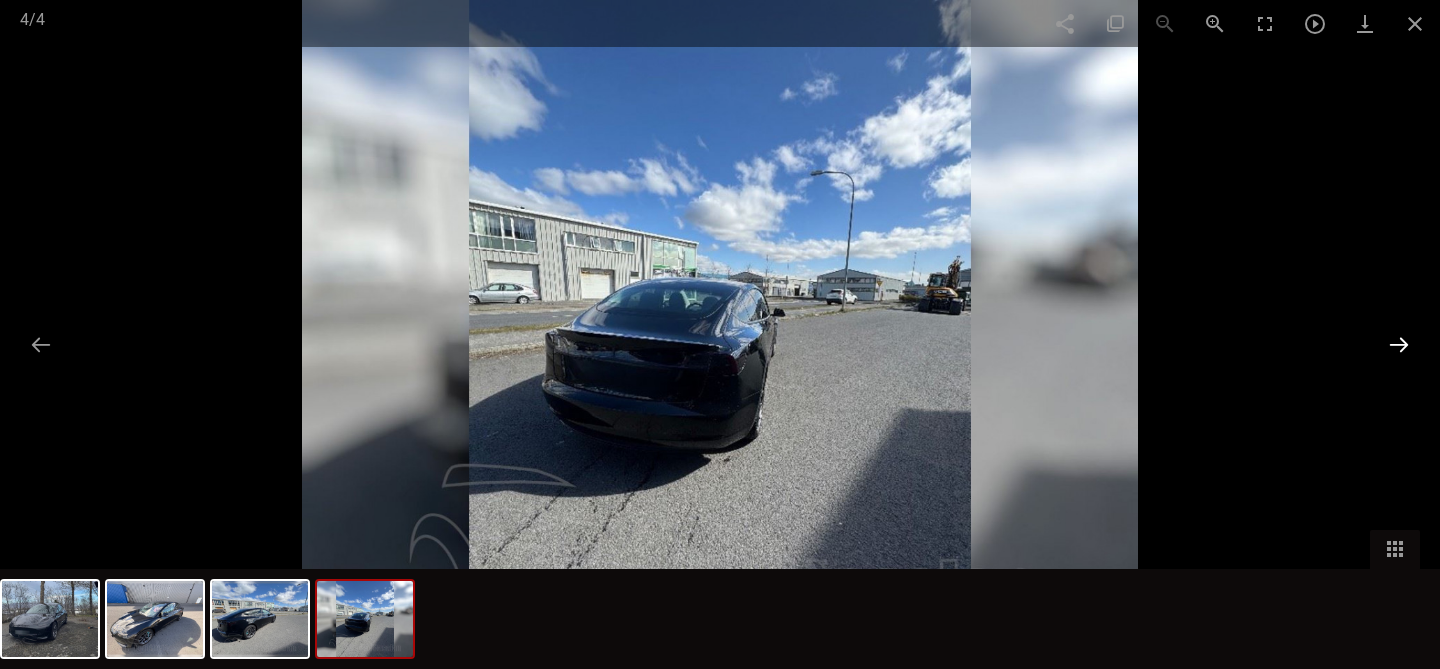 click at bounding box center [1399, 344] 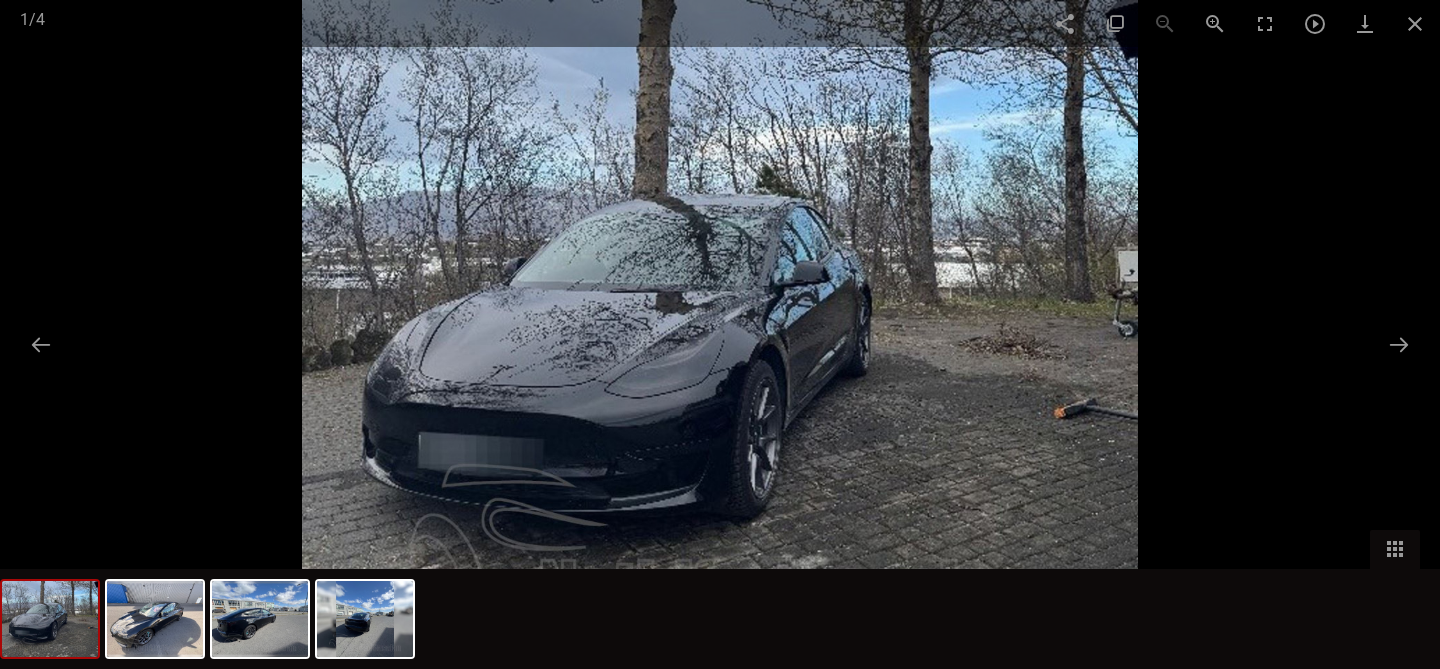 type 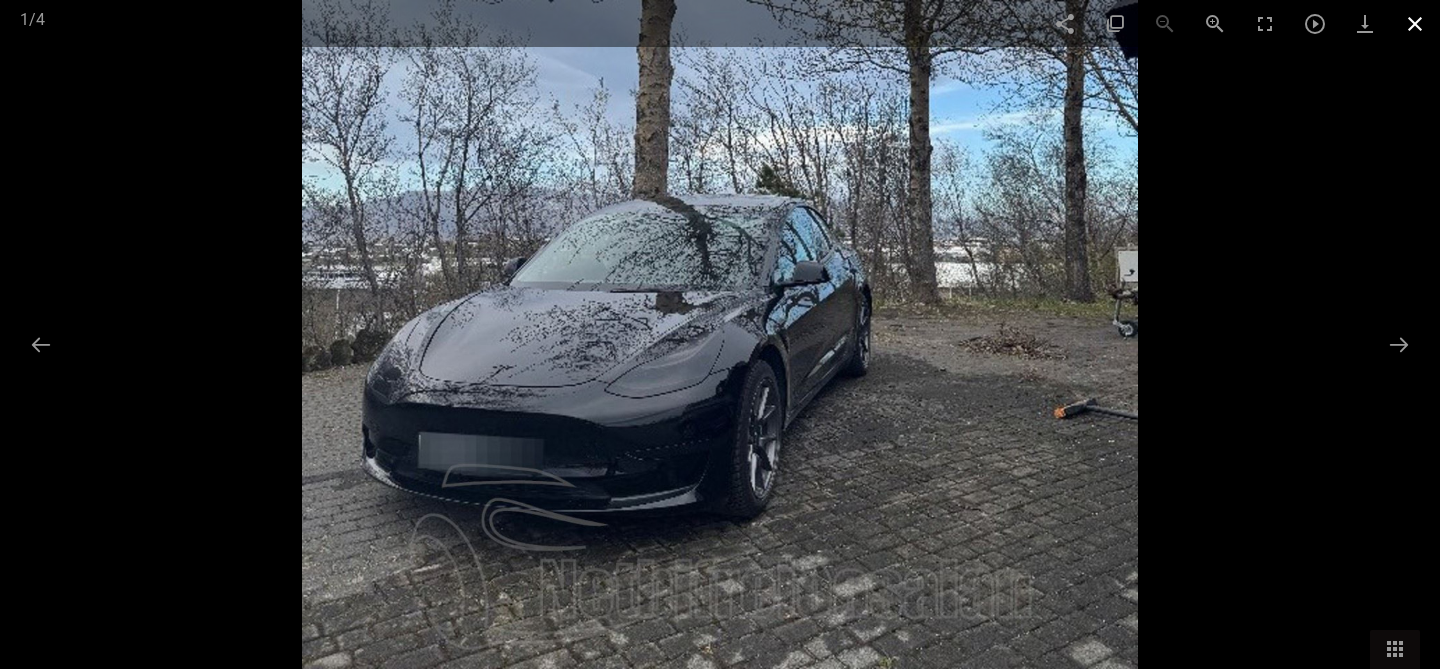 click at bounding box center [1415, 23] 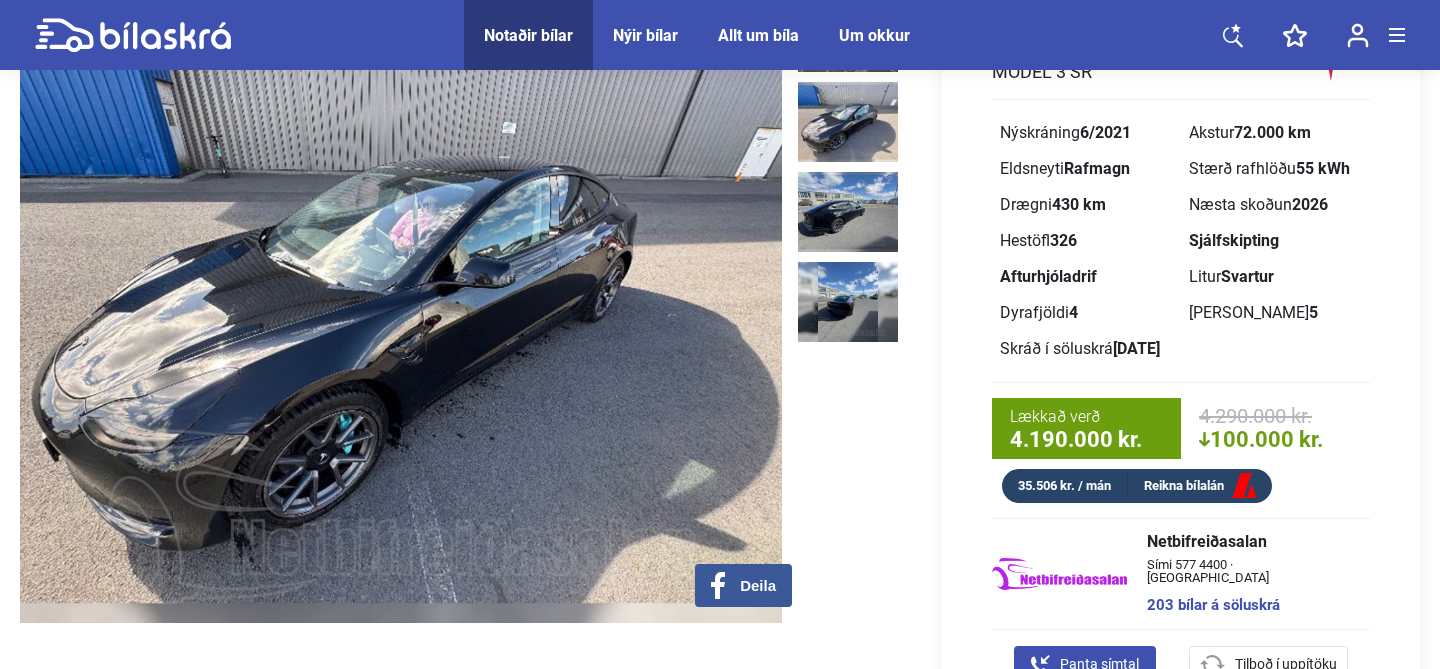 scroll, scrollTop: 13, scrollLeft: 0, axis: vertical 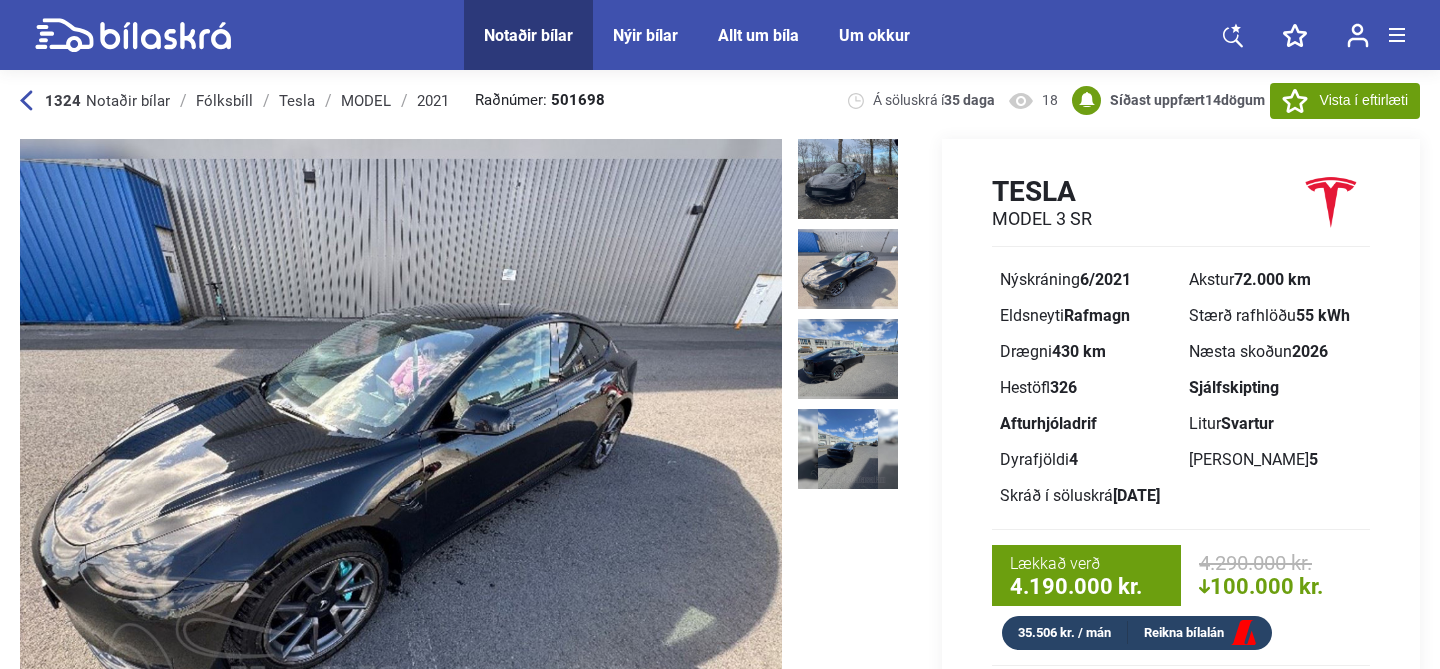 click on "Eldsneyti  Rafmagn" at bounding box center [1086, 316] 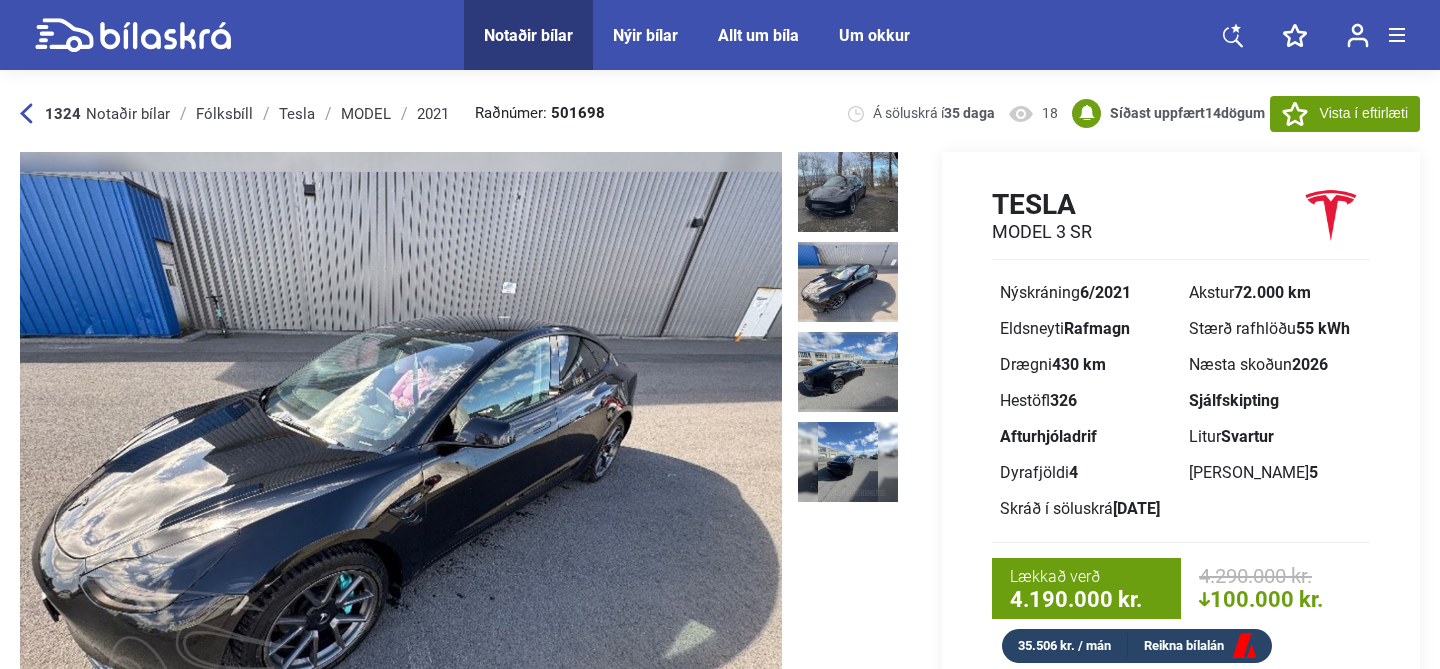 click on "Tesla MODEL 3 SR
Nýskráning  6/2021
Akstur  72.000 km
Eldsneyti  Rafmagn
Stærð rafhlöðu  55 kWh
Drægni  430 km
Næsta skoðun  2026
Hestöfl  326
Sjálfskipting
Afturhjóladrif
Litur  Svartur
Dyrafjöldi  4
Sætafjöldi  5
Skráð í söluskrá  [DATE] Lækkað verð  4.190.000 kr. 4.290.000 kr.  100.000 kr. 35.506 kr. / mán
Reikna bílalán" at bounding box center (1181, 425) 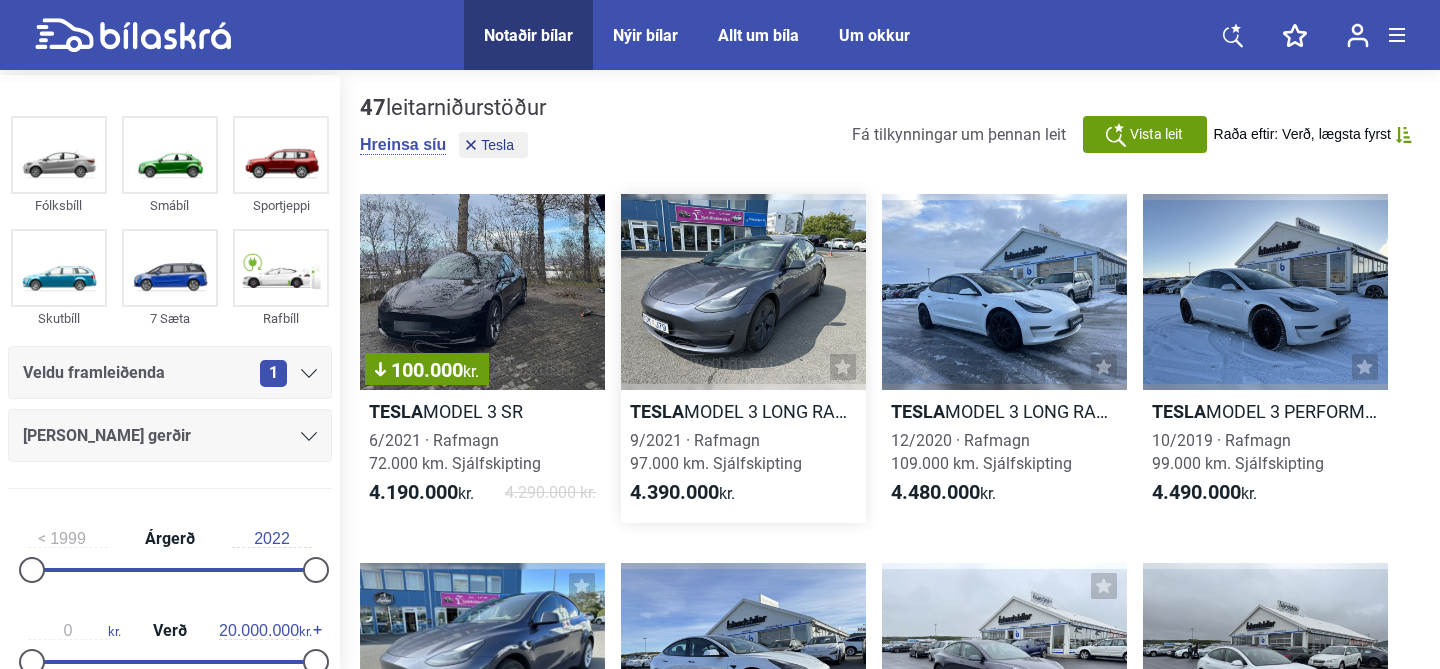 click at bounding box center (743, 292) 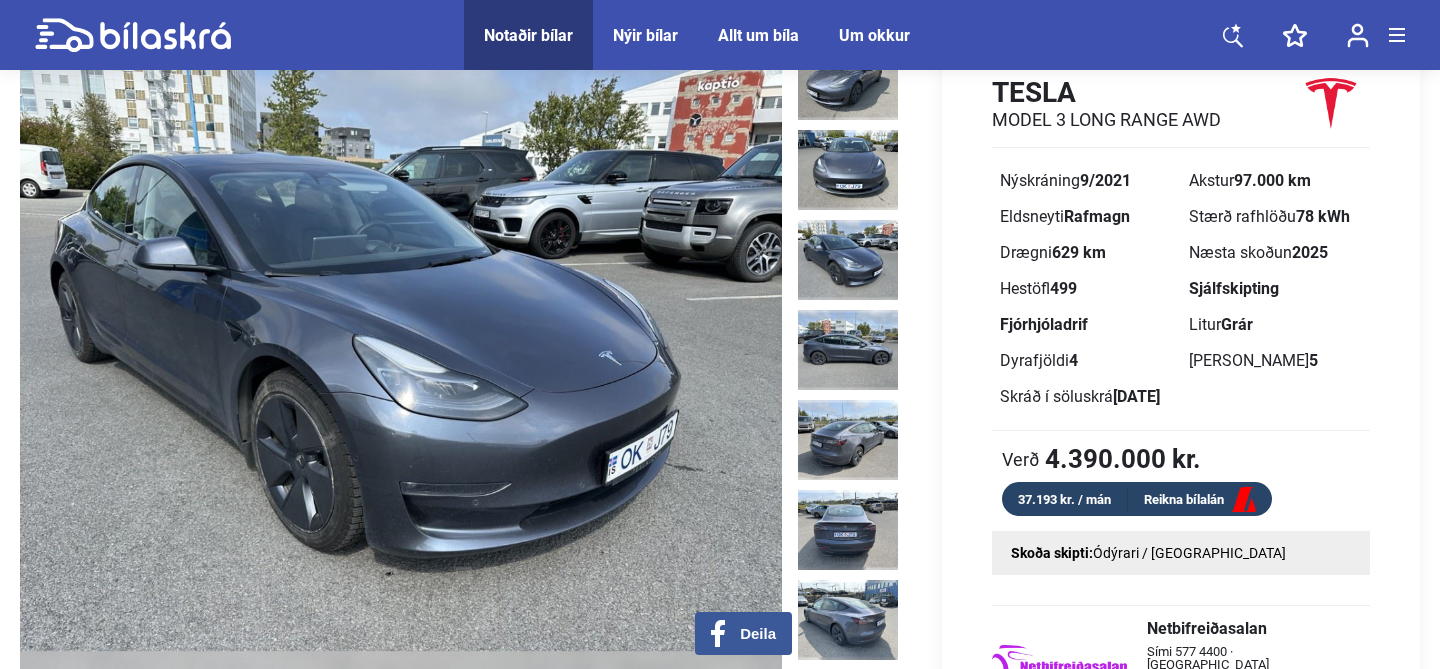 scroll, scrollTop: 116, scrollLeft: 0, axis: vertical 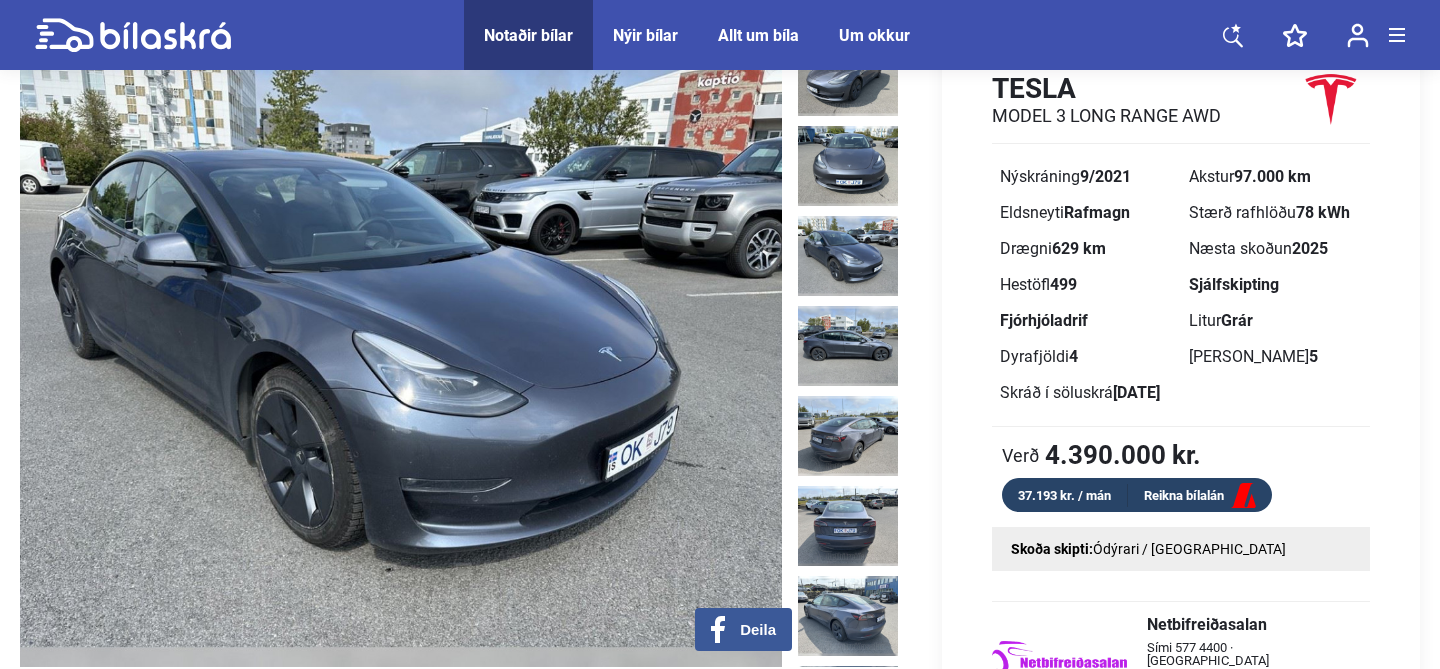 click on "Reikna bílalán" at bounding box center [1200, 496] 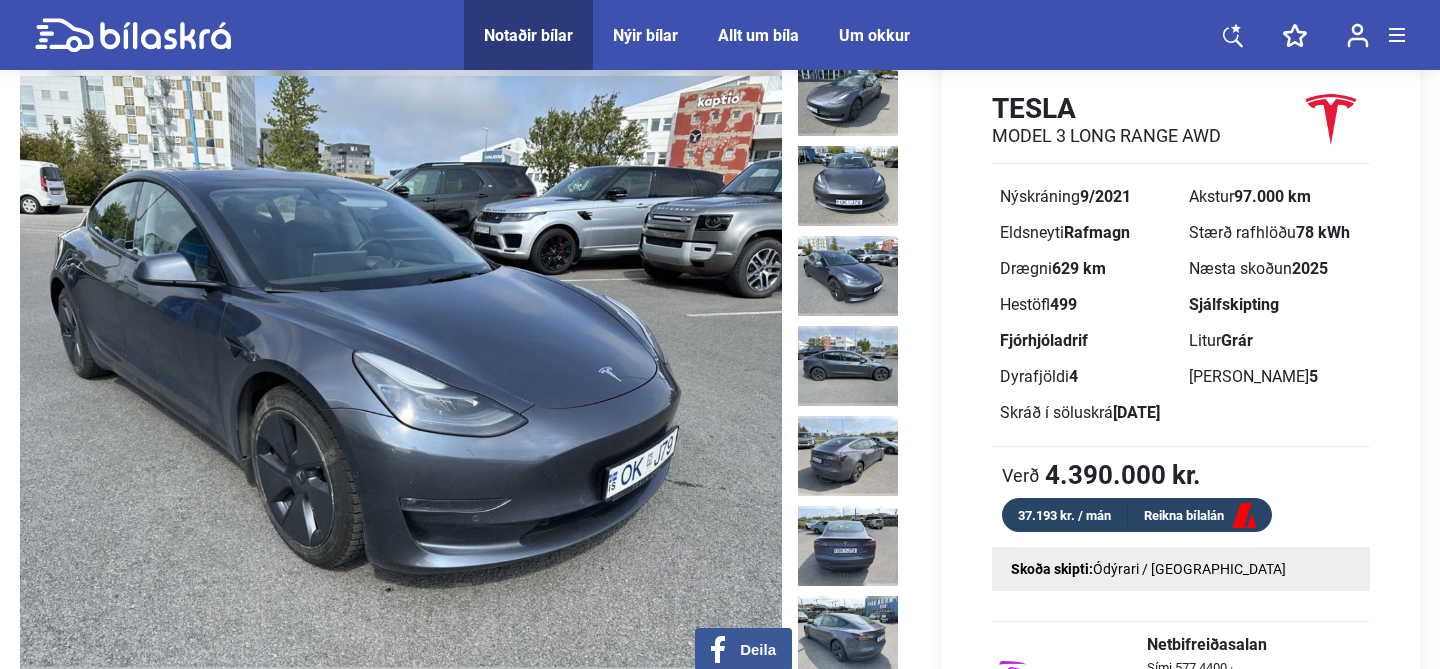 scroll, scrollTop: 95, scrollLeft: 0, axis: vertical 